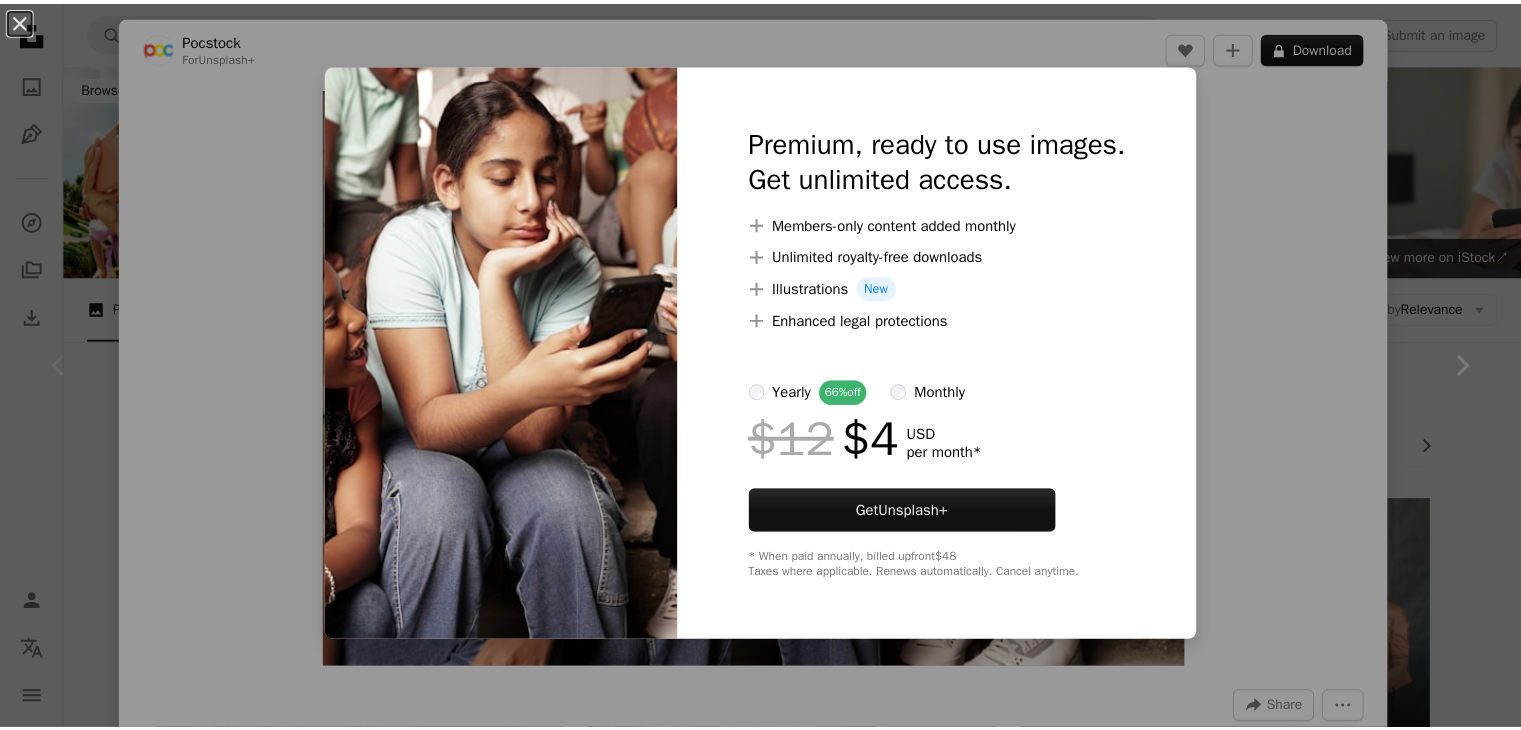 scroll, scrollTop: 416, scrollLeft: 0, axis: vertical 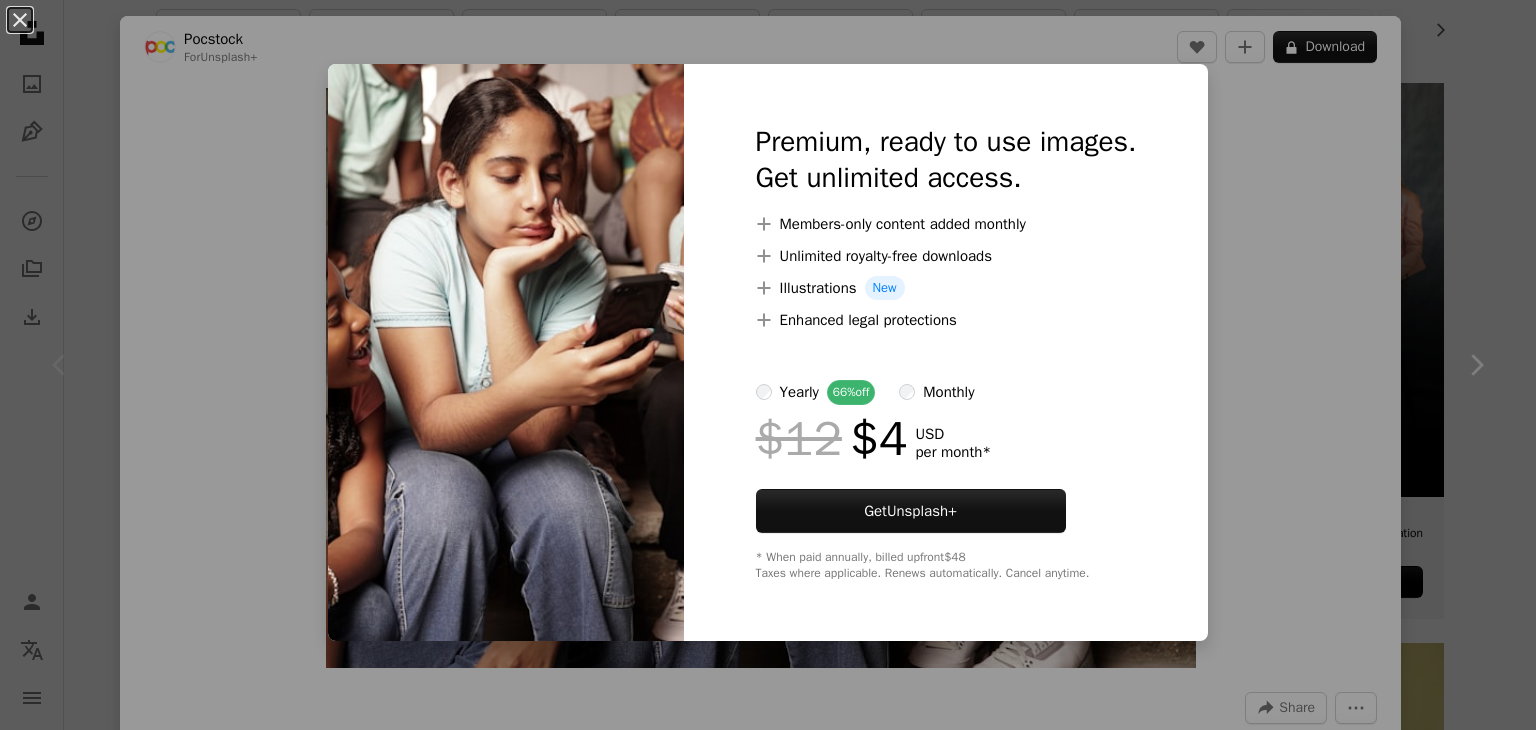click on "An X shape Premium, ready to use images. Get unlimited access. A plus sign Members-only content added monthly A plus sign Unlimited royalty-free downloads A plus sign Illustrations  New A plus sign Enhanced legal protections yearly 66%  off monthly $12   $4 USD per month * Get  Unsplash+ * When paid annually, billed upfront  $48 Taxes where applicable. Renews automatically. Cancel anytime." at bounding box center (768, 365) 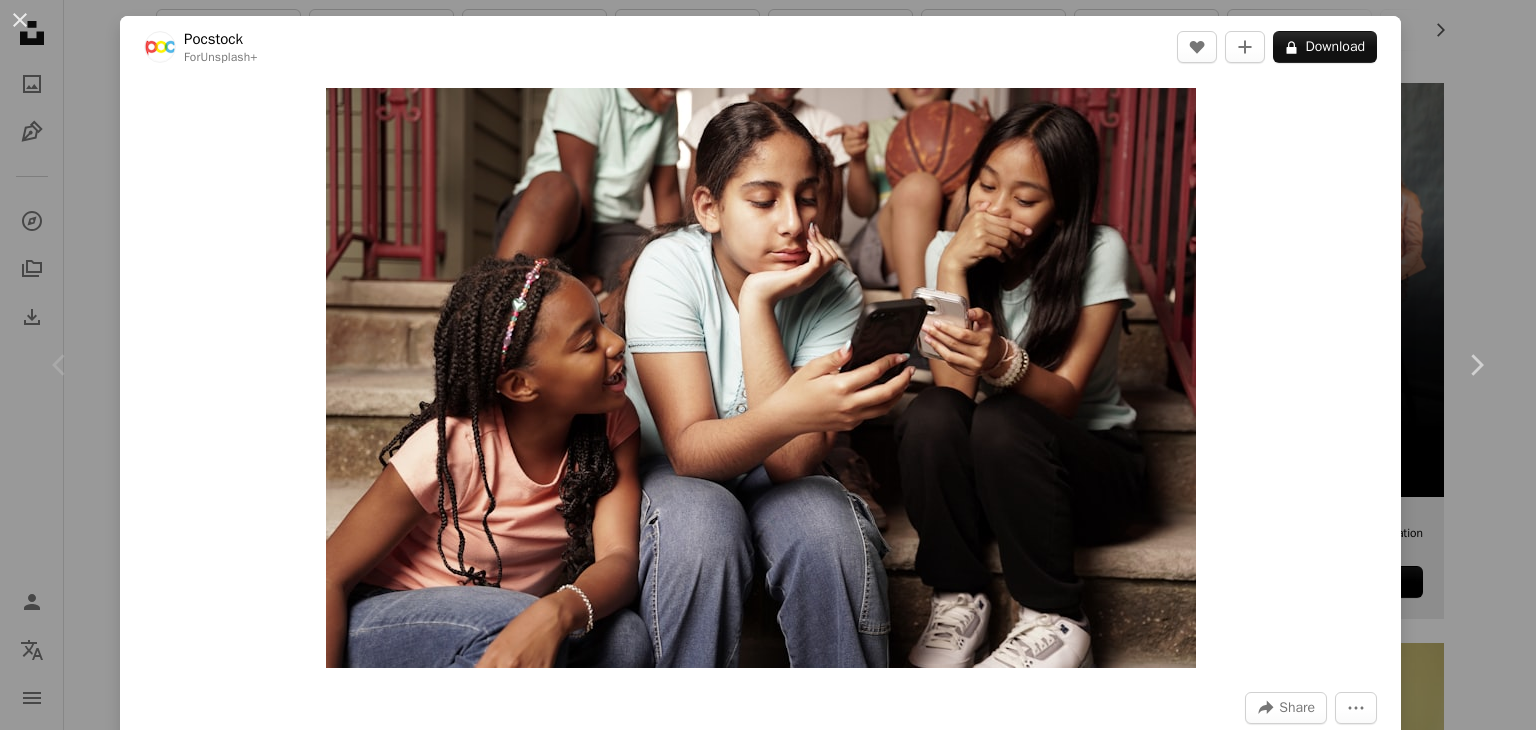 drag, startPoint x: 1339, startPoint y: 109, endPoint x: 1423, endPoint y: 129, distance: 86.34813 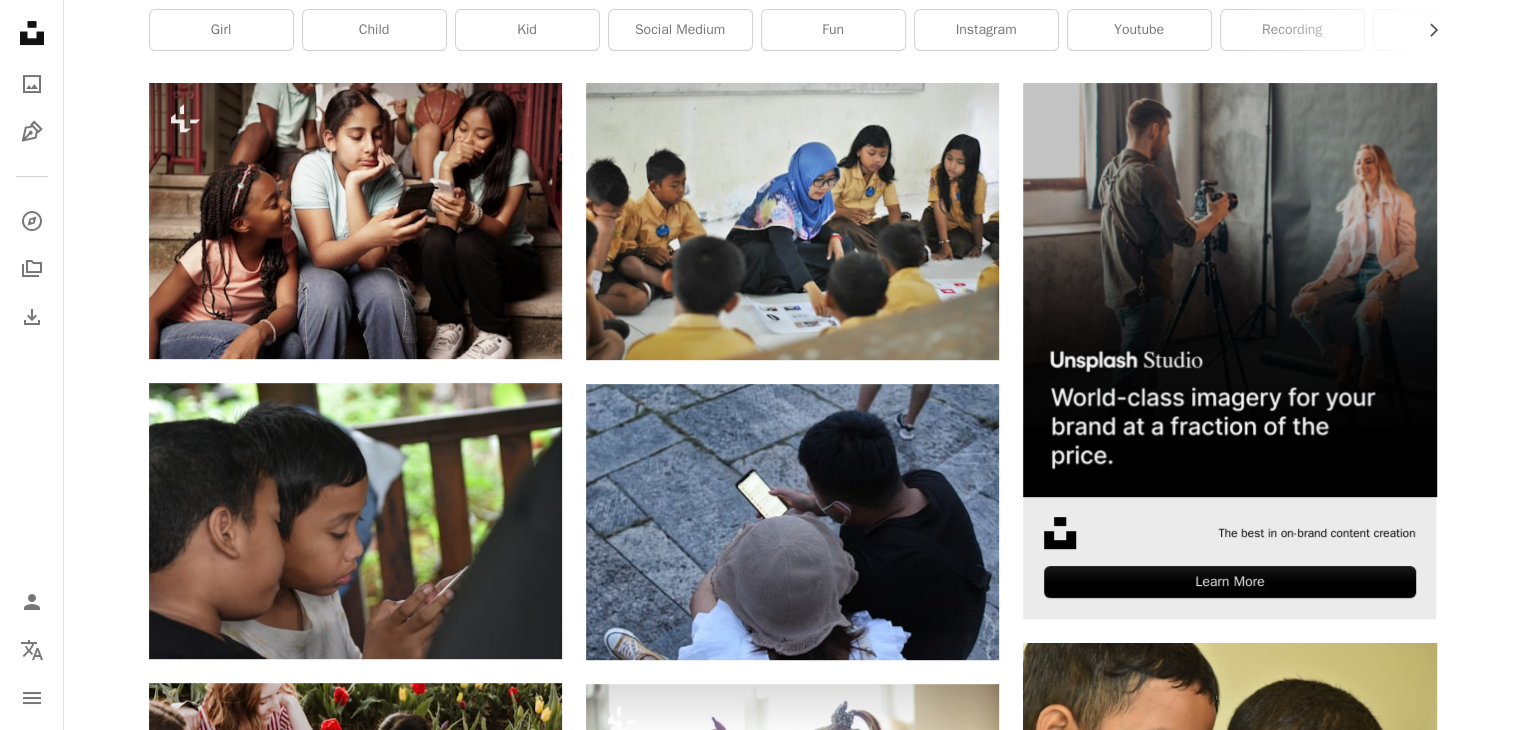 click at bounding box center [1229, 289] 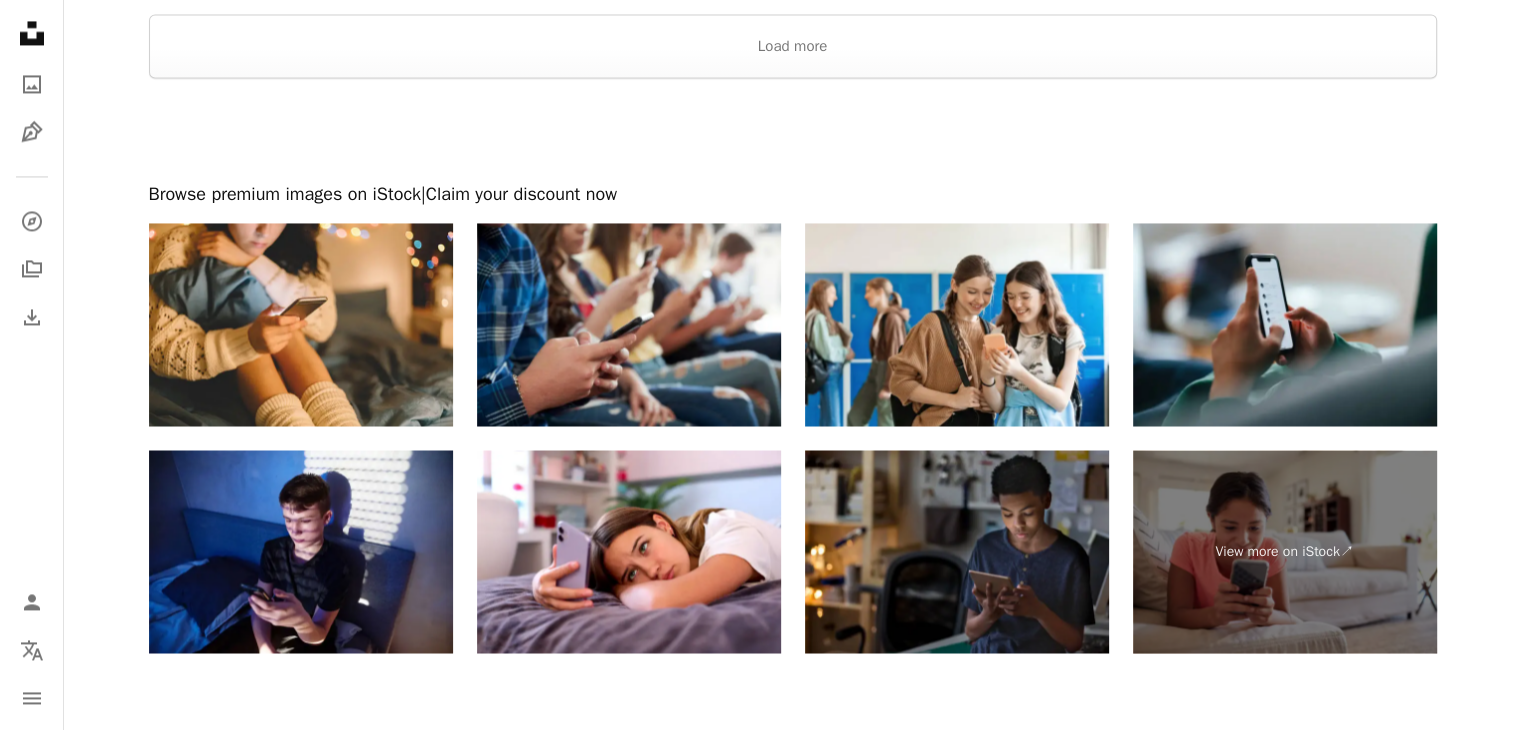 scroll, scrollTop: 3266, scrollLeft: 0, axis: vertical 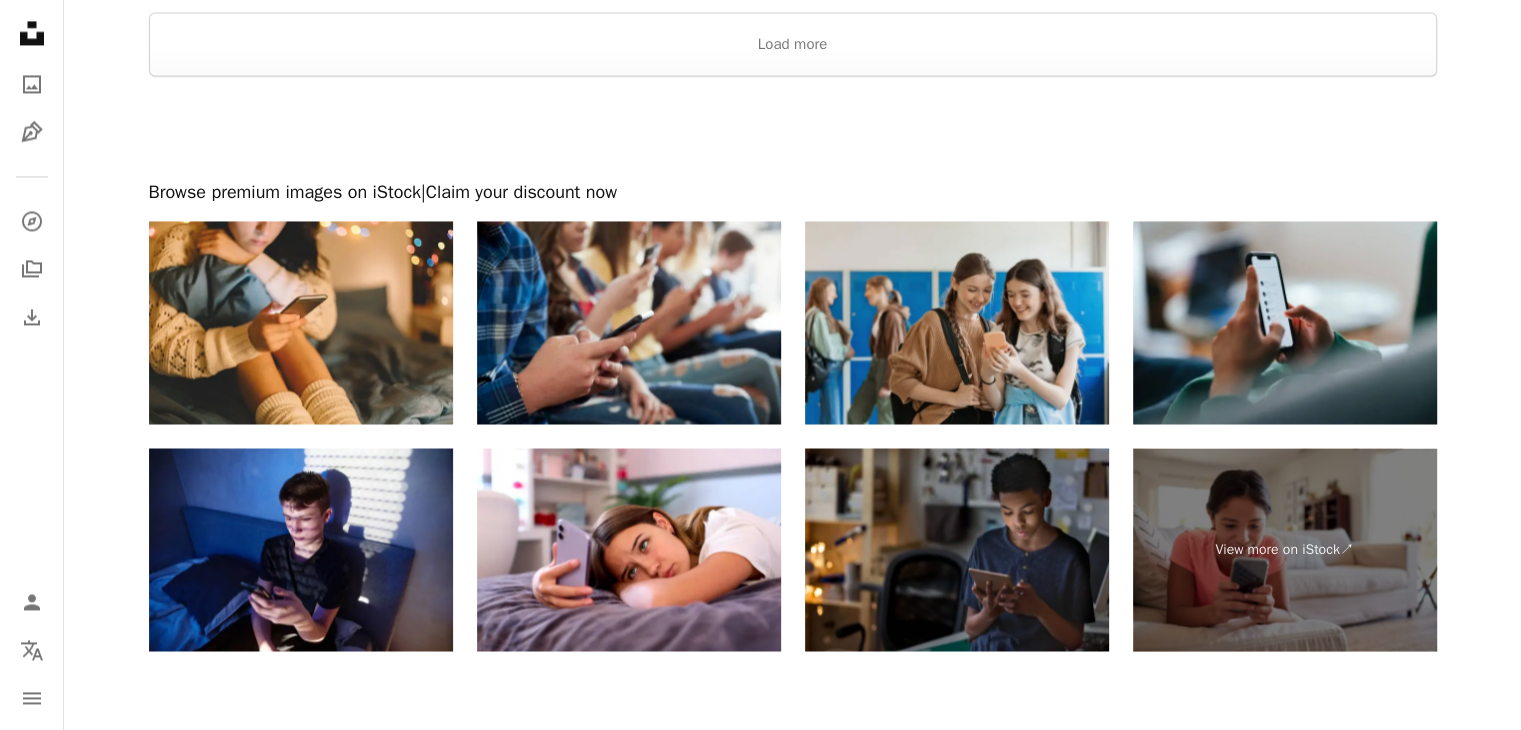 click at bounding box center [957, 322] 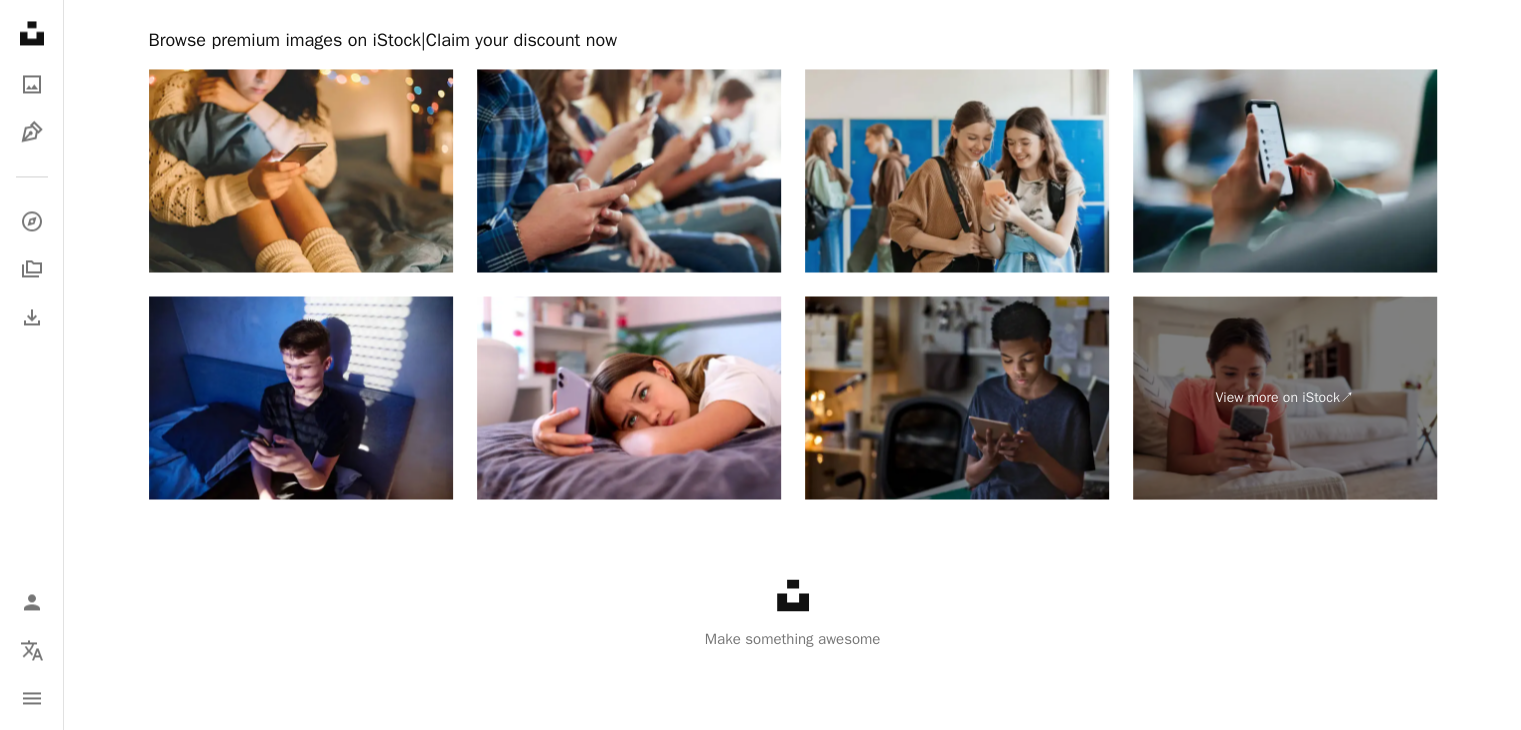 click at bounding box center (957, 397) 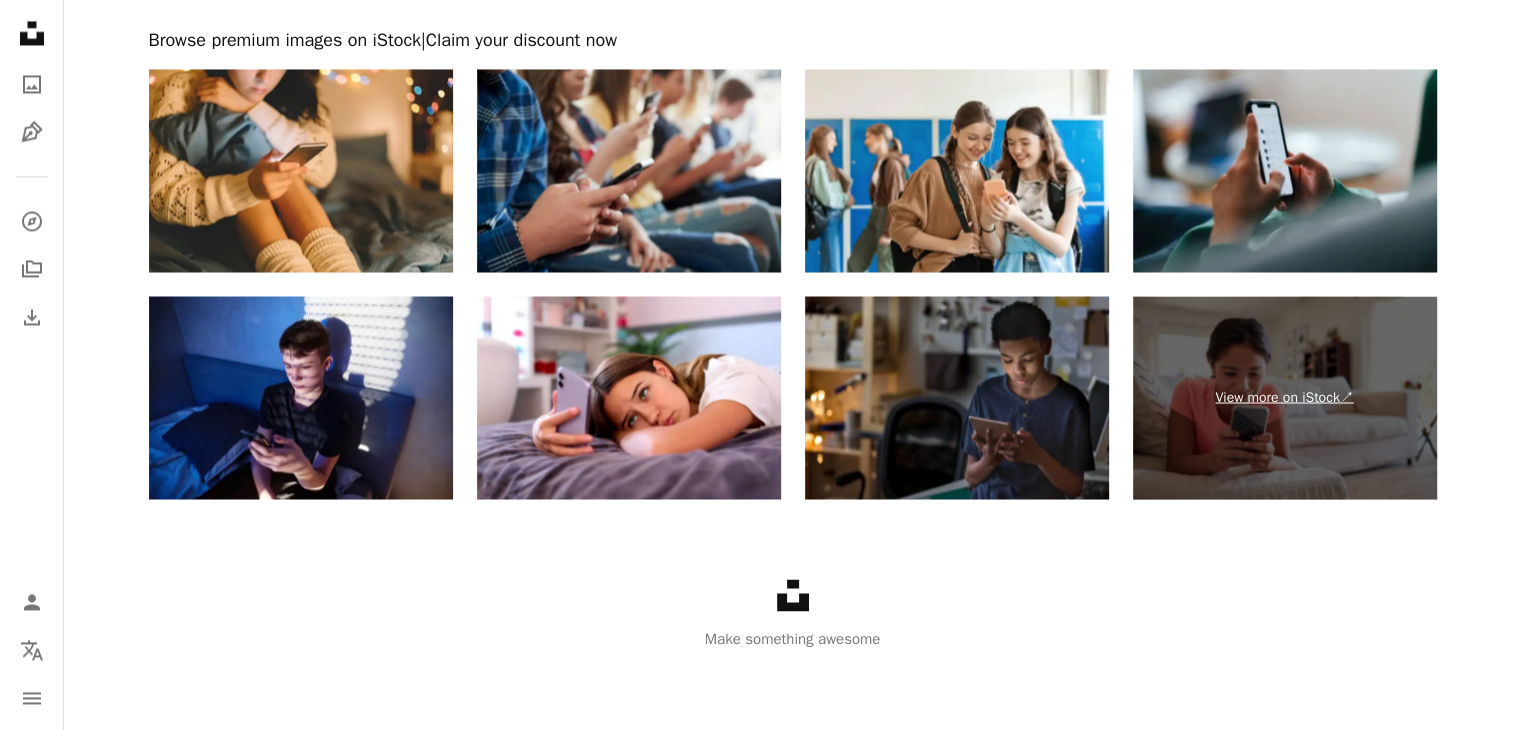 click on "View more on iStock  ↗" at bounding box center (1285, 397) 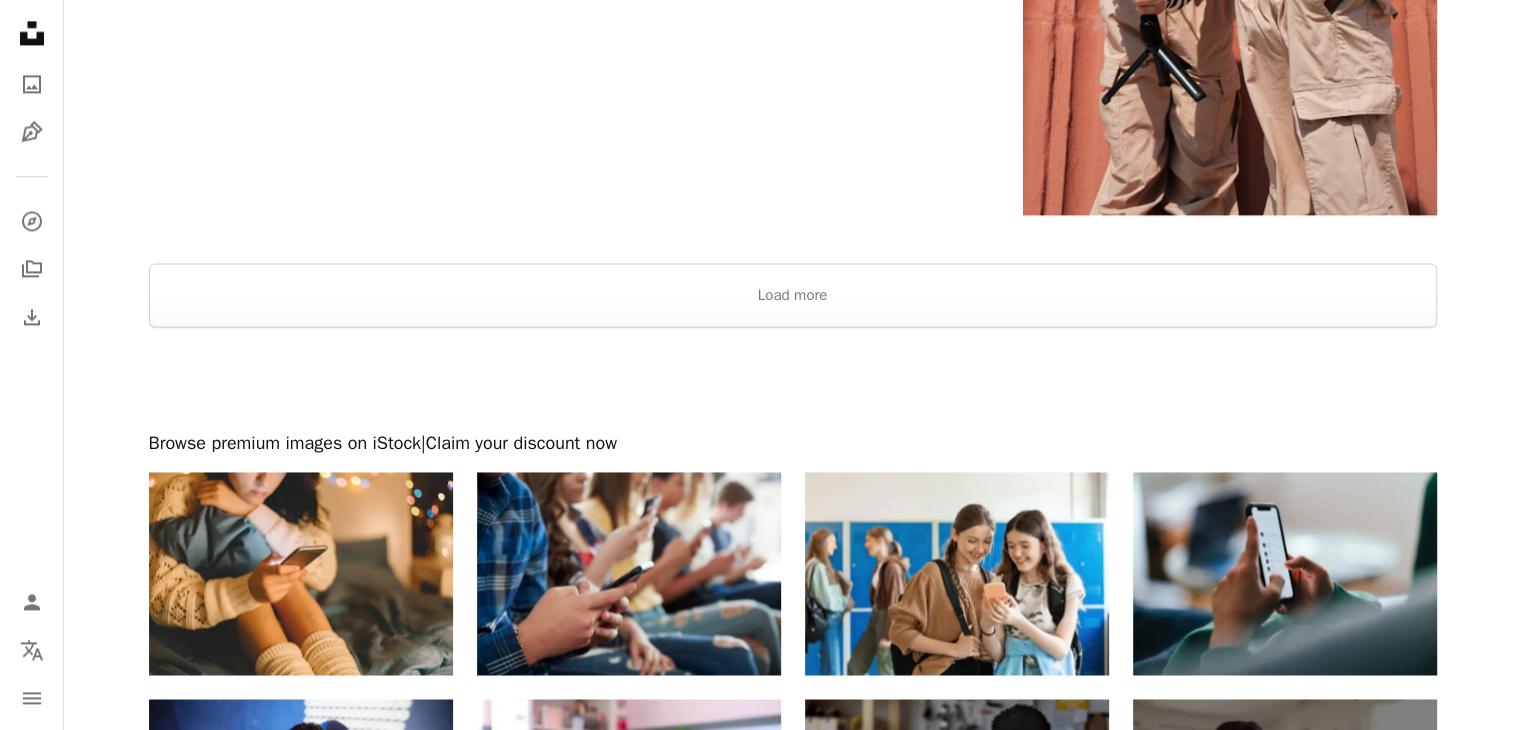 scroll, scrollTop: 3014, scrollLeft: 0, axis: vertical 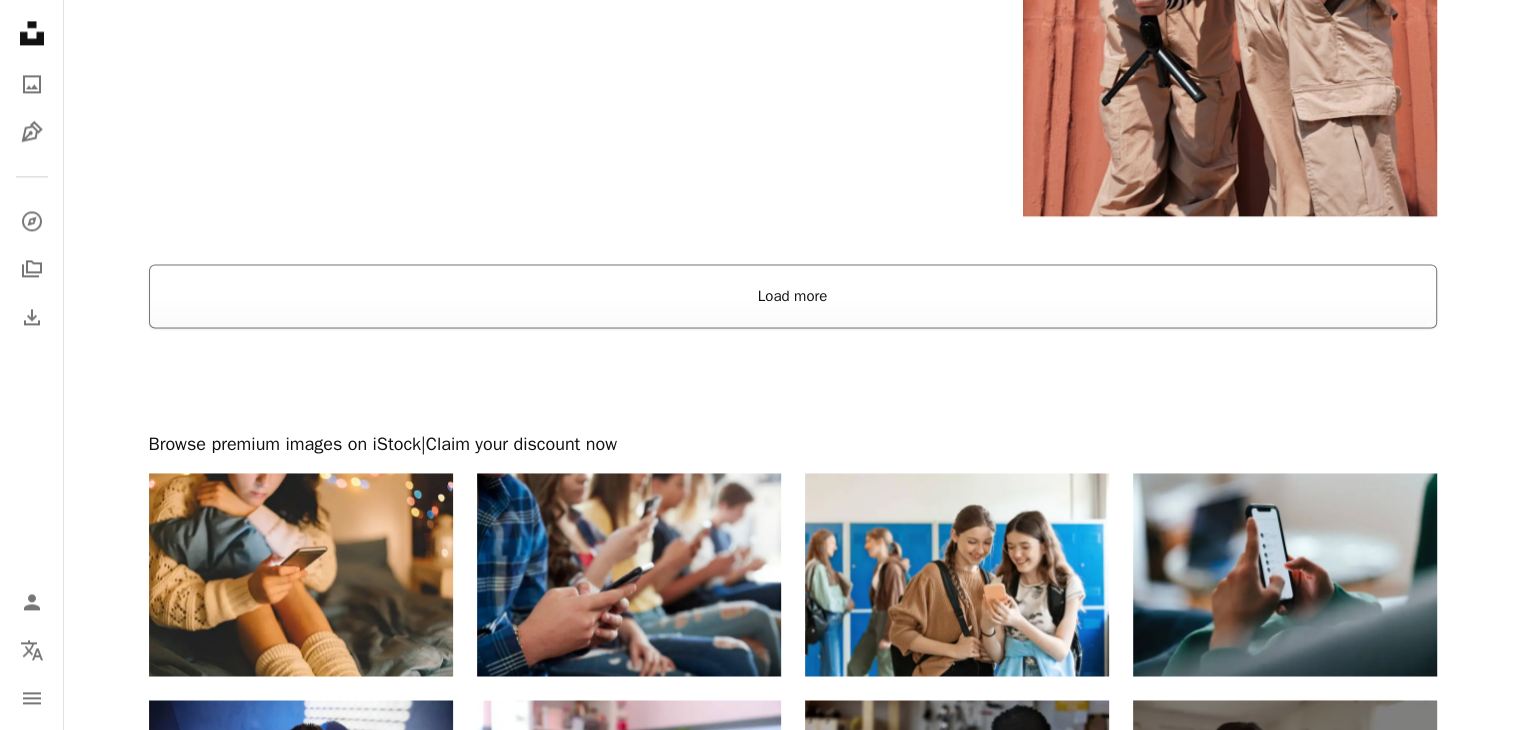 click on "Load more" at bounding box center (793, 296) 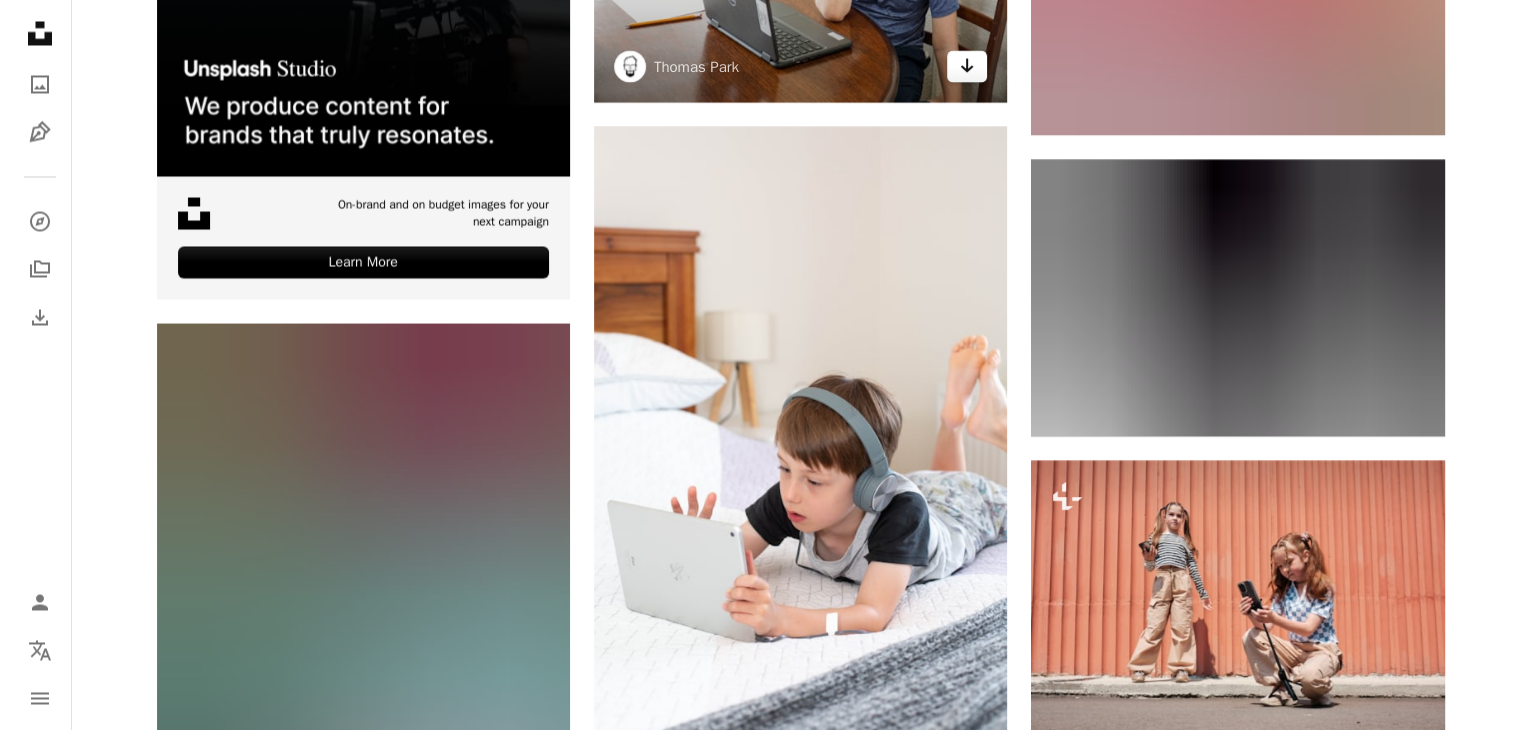 scroll, scrollTop: 3740, scrollLeft: 0, axis: vertical 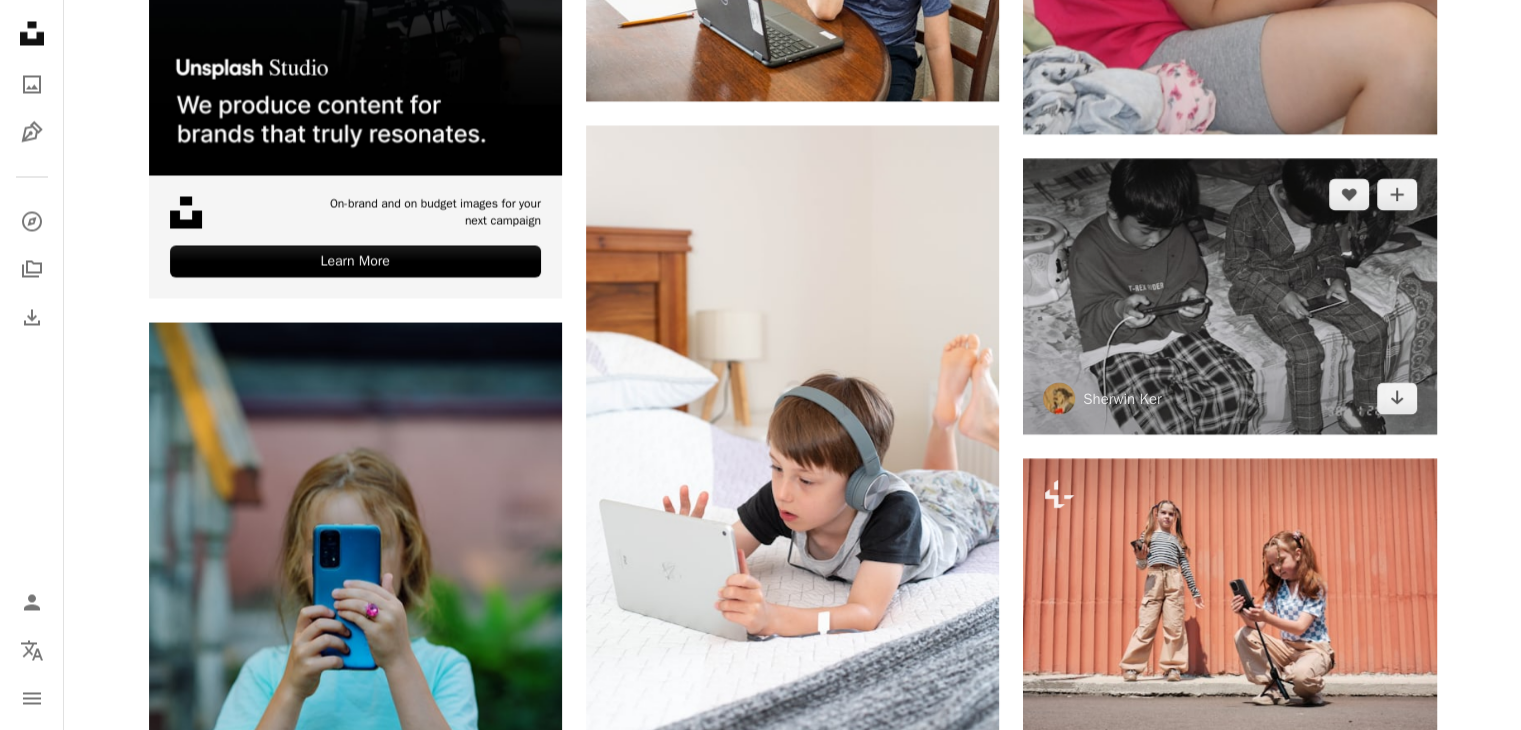 click at bounding box center (1229, 296) 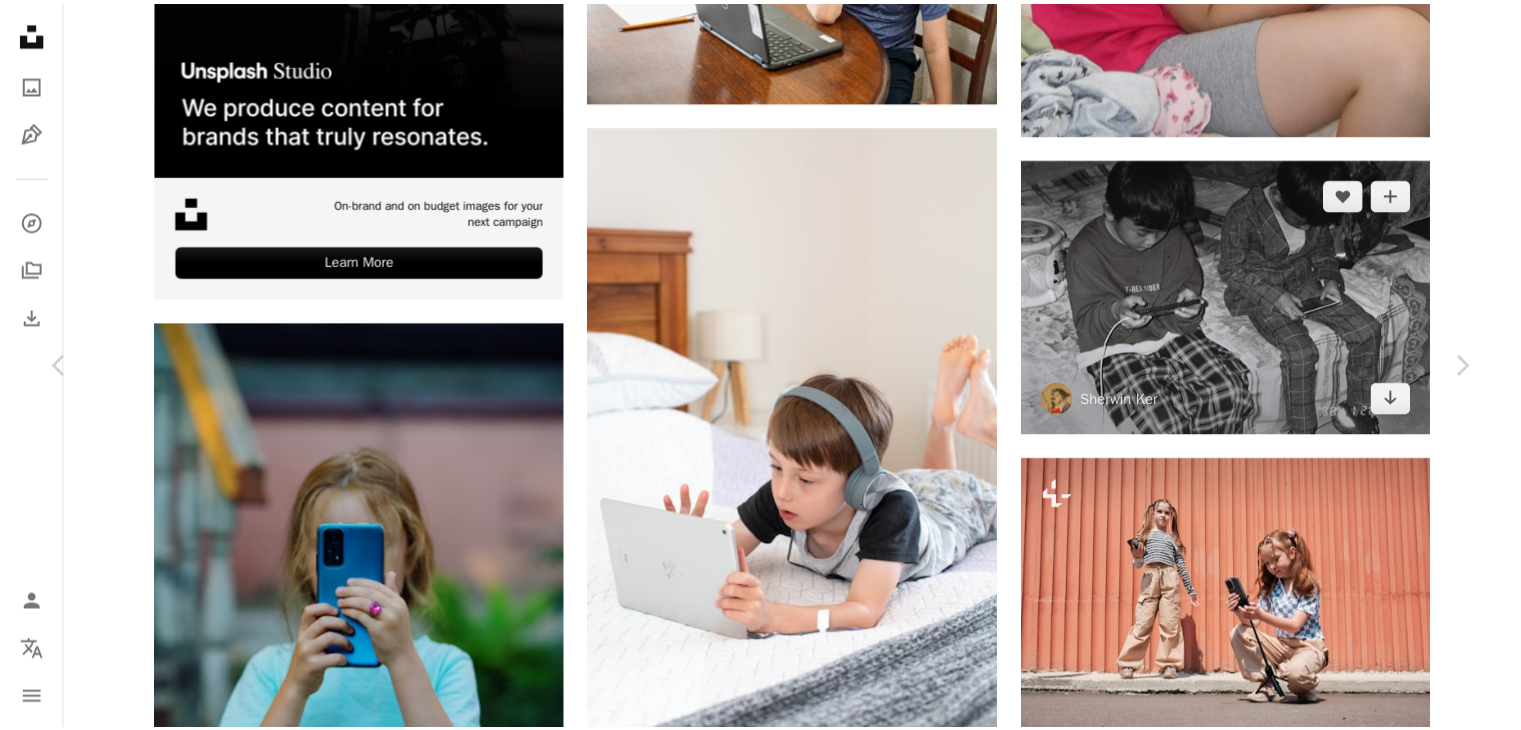 scroll, scrollTop: 0, scrollLeft: 0, axis: both 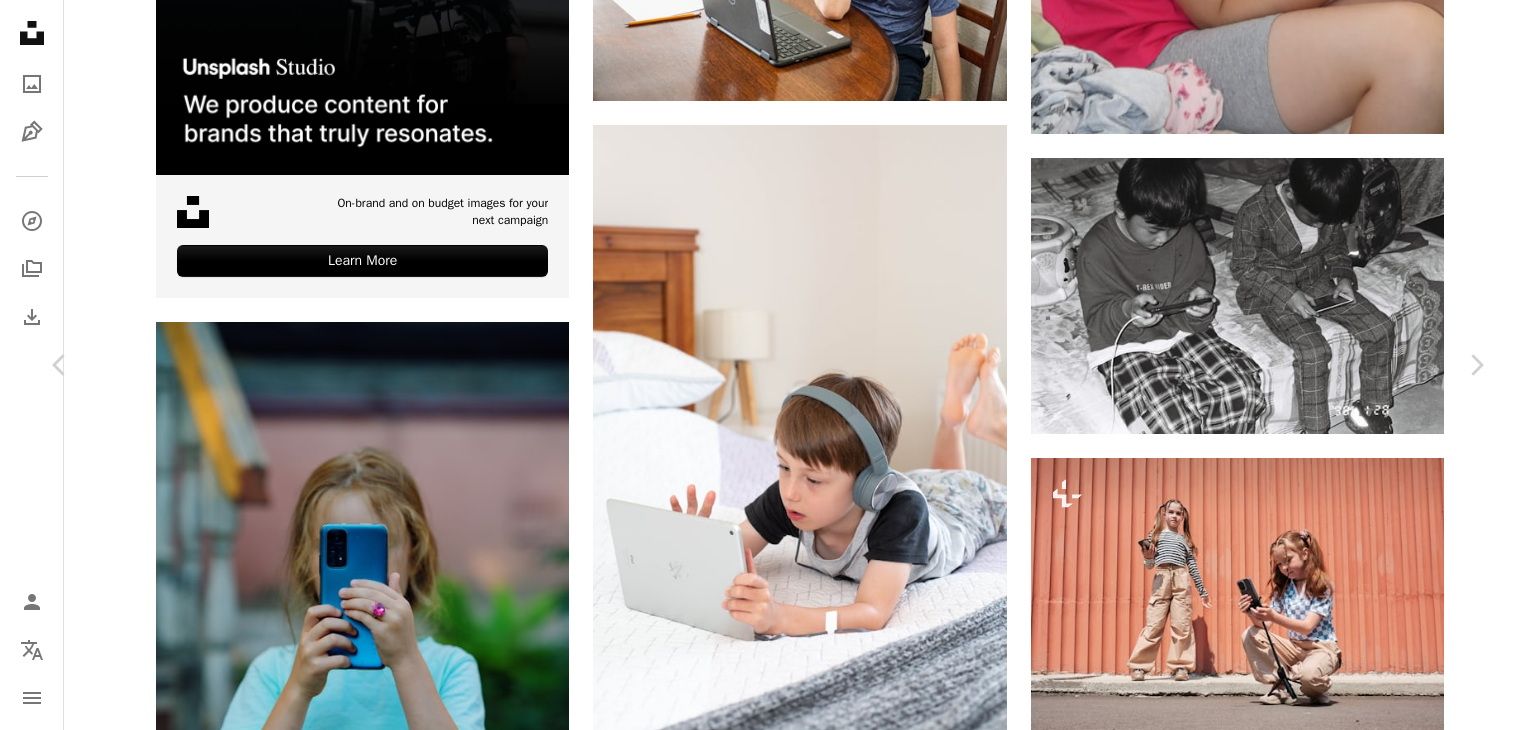 click on "Sherwin Ker sherwinker" at bounding box center (768, 5755) 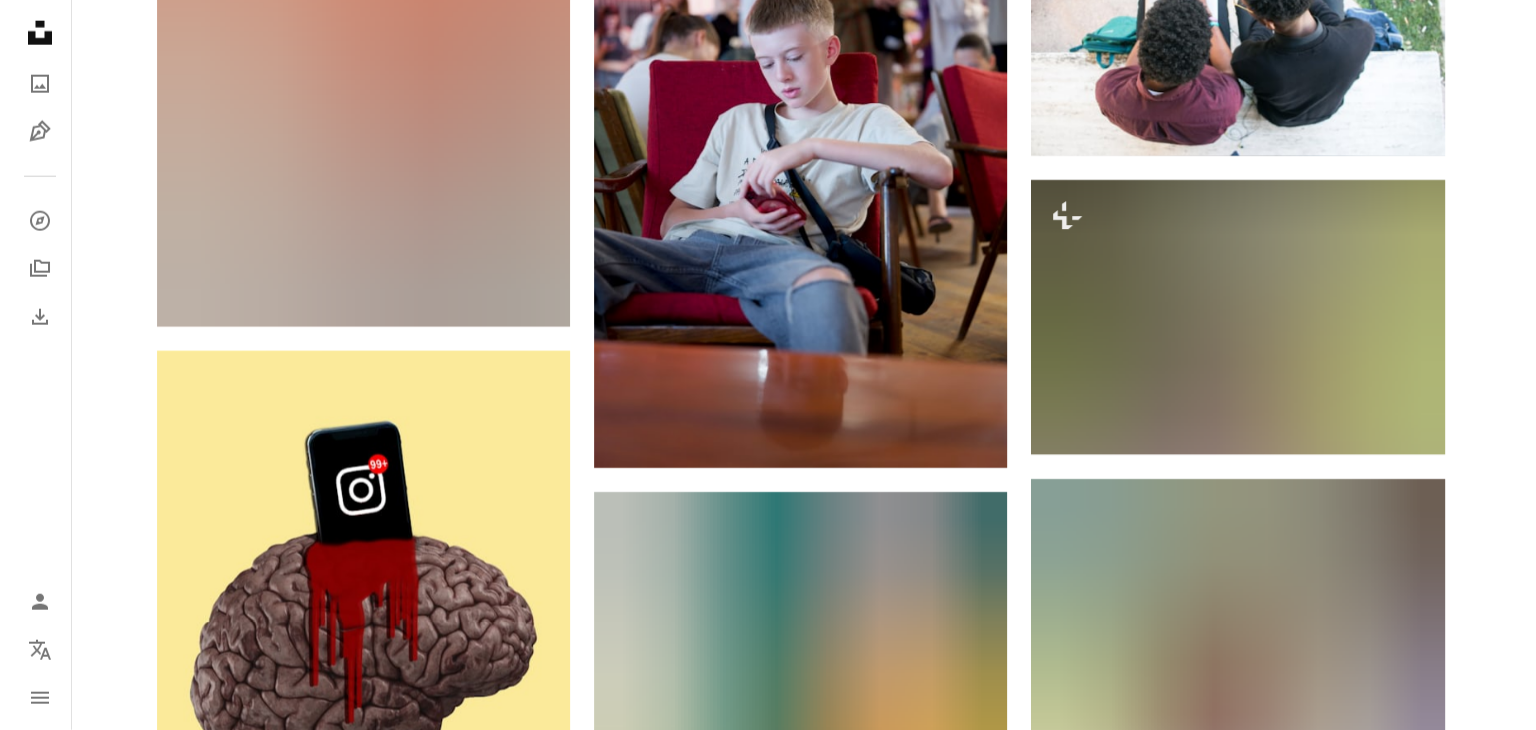 scroll, scrollTop: 5219, scrollLeft: 0, axis: vertical 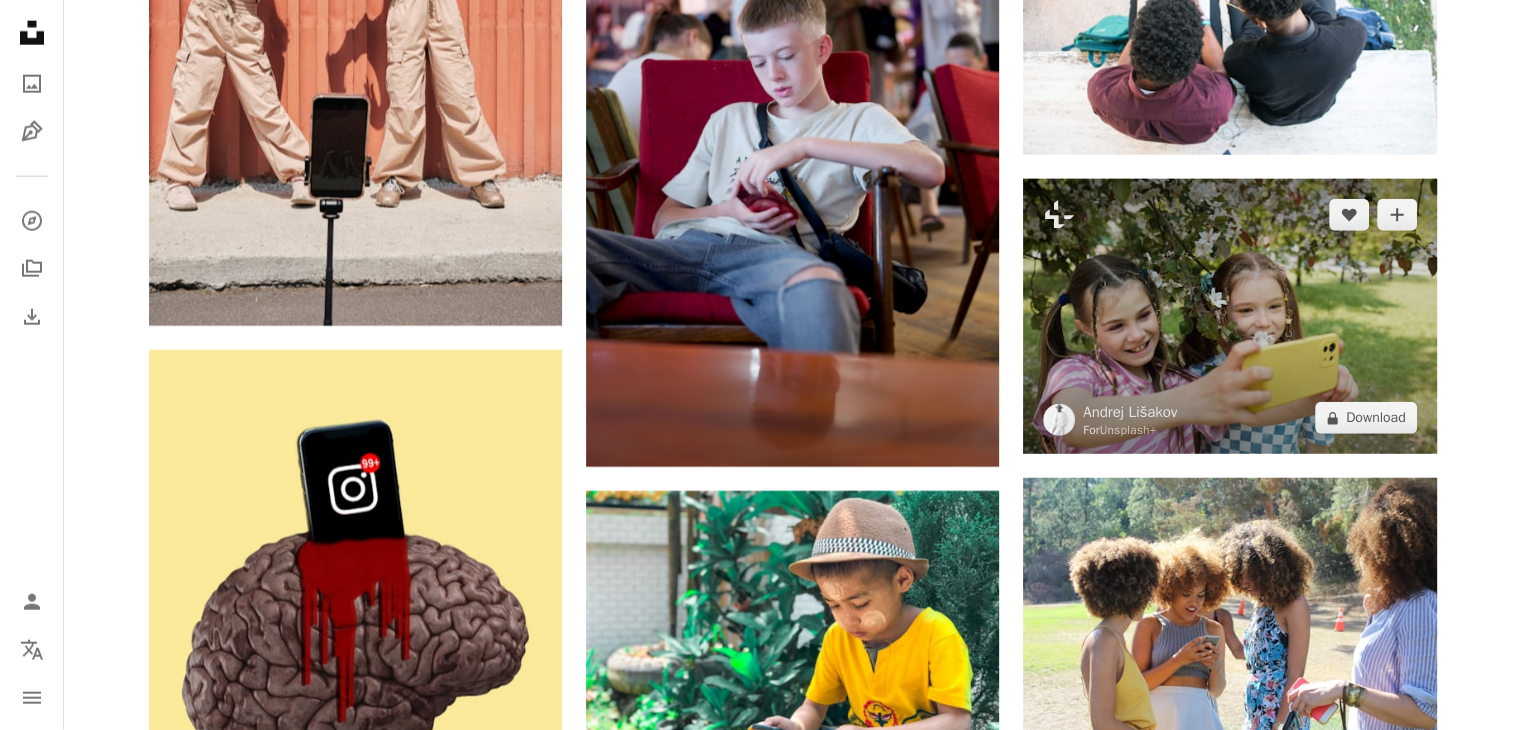 click at bounding box center (1229, 316) 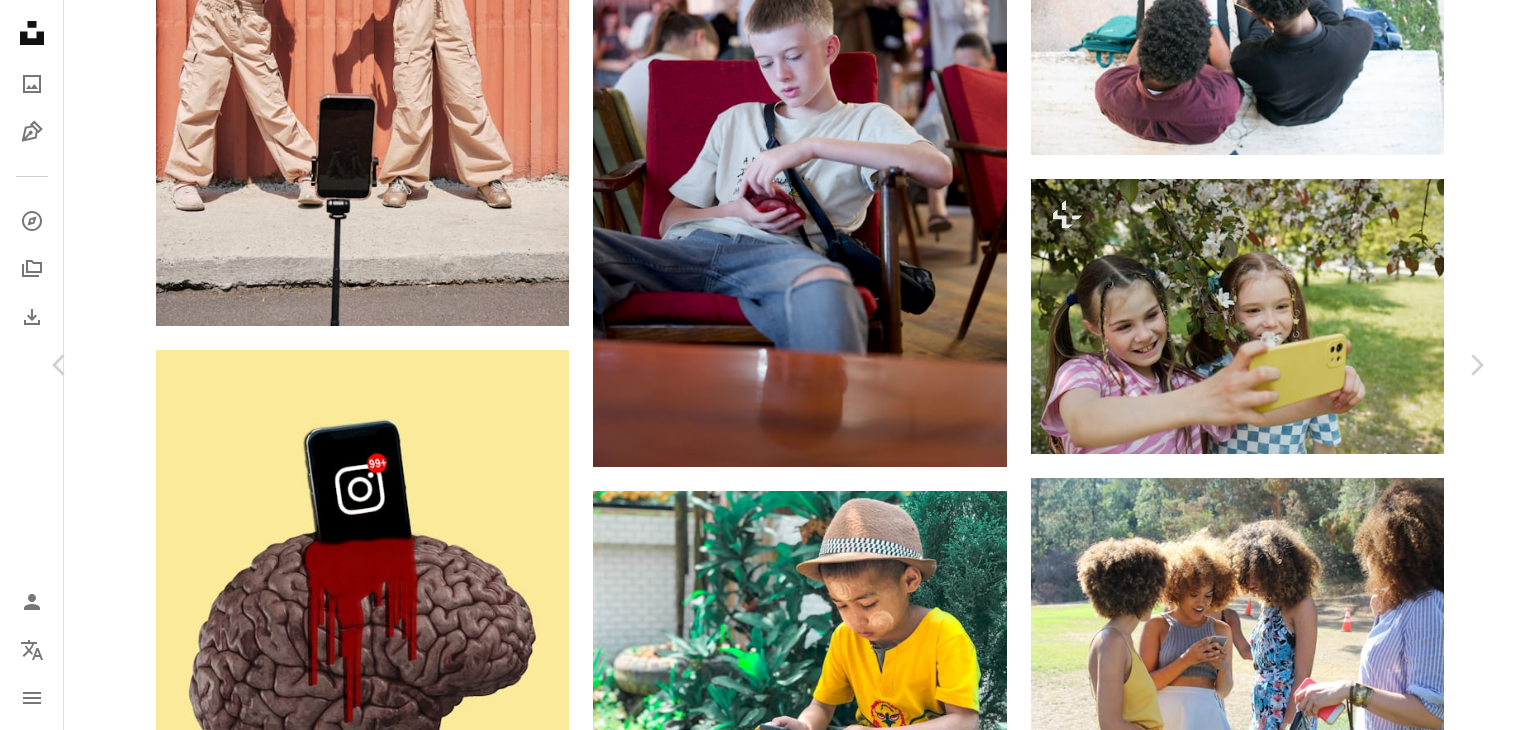 scroll, scrollTop: 47, scrollLeft: 0, axis: vertical 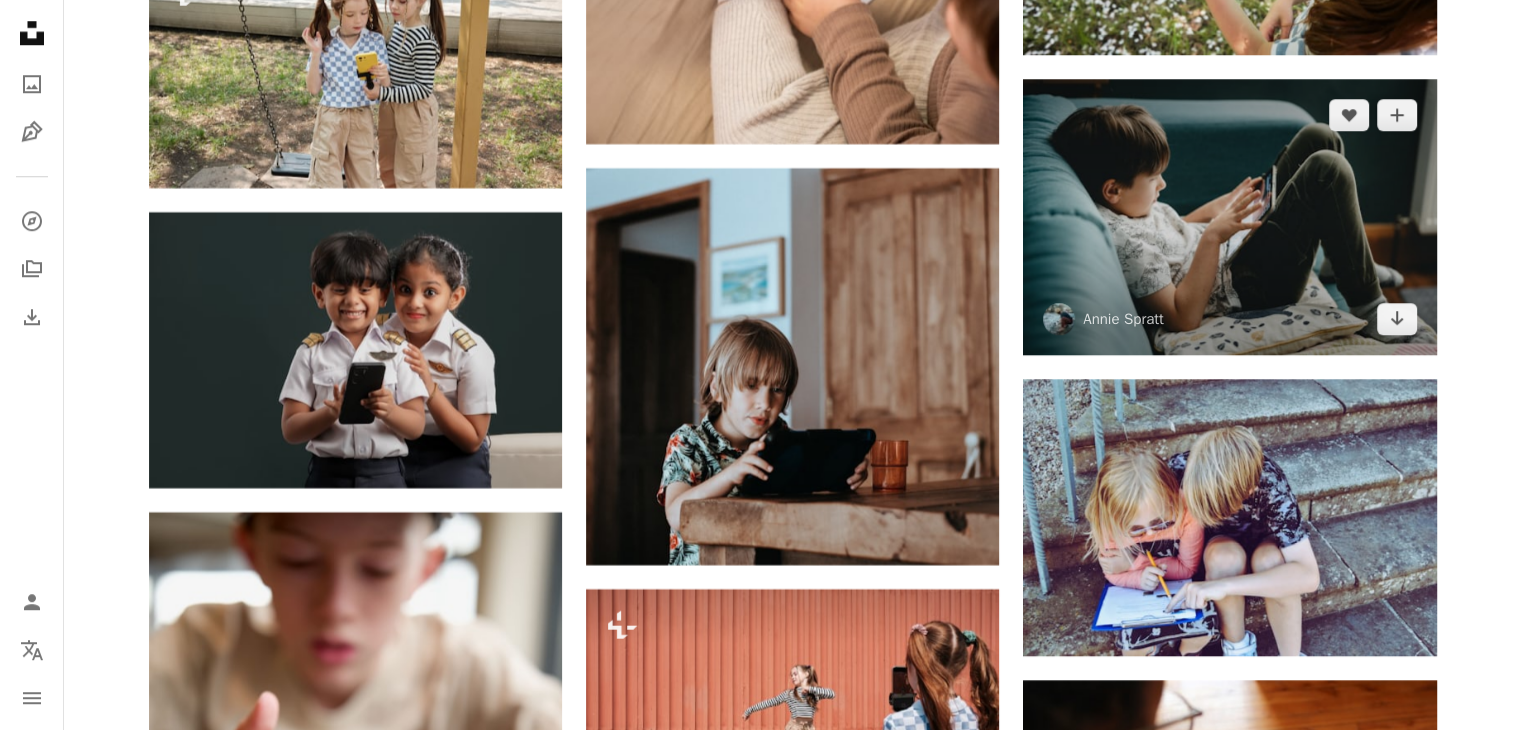 click at bounding box center [1229, 216] 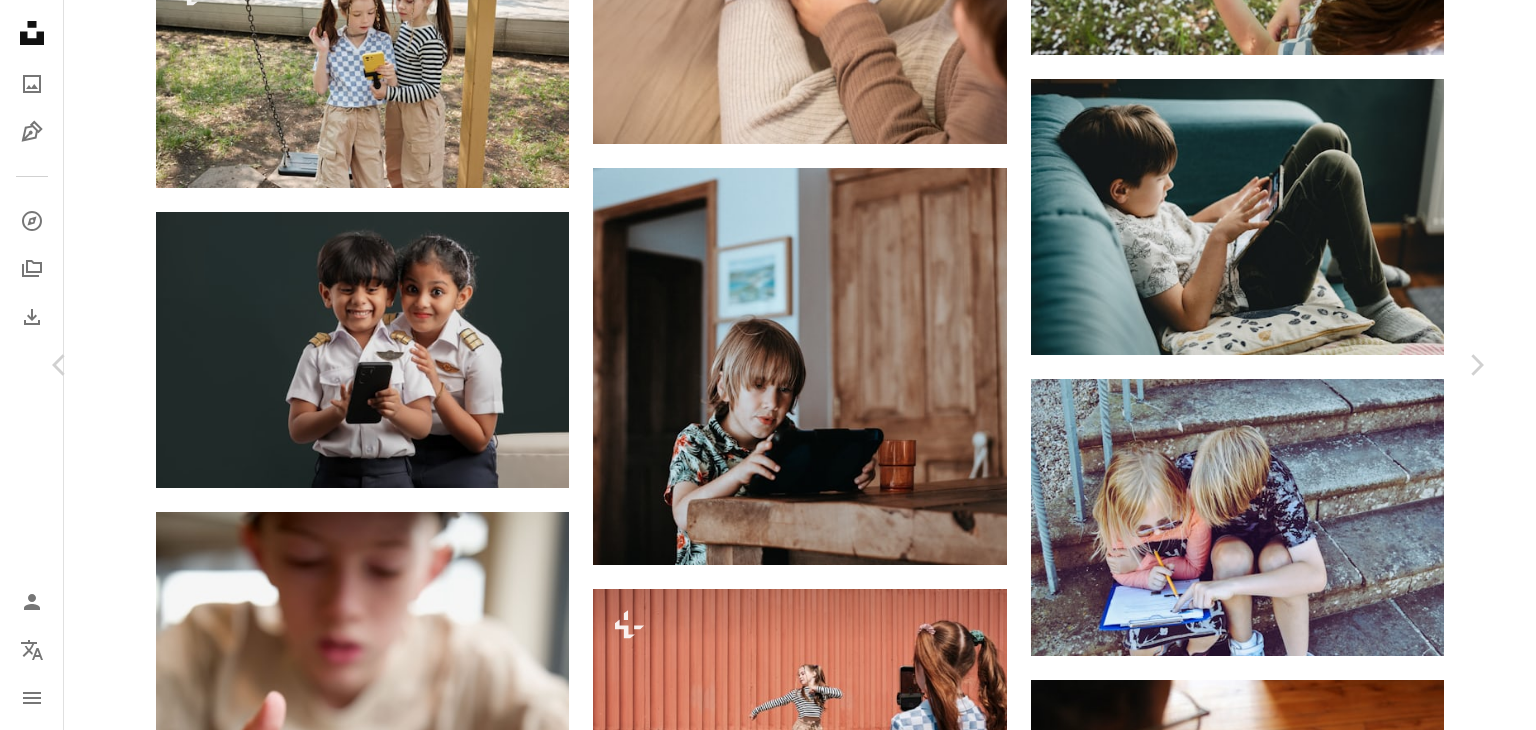 click on "Download free" at bounding box center [1287, 4657] 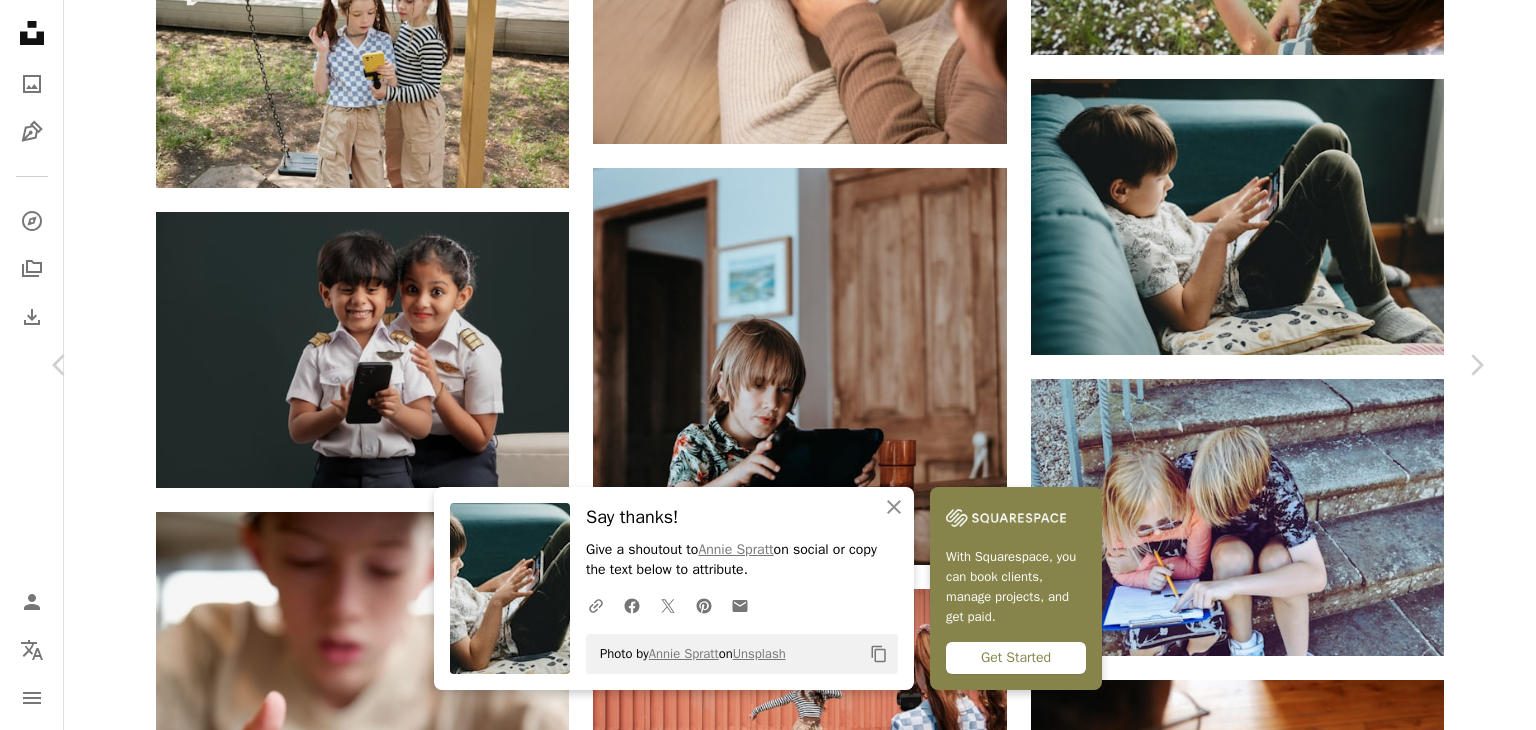 click on "Download free" at bounding box center (1287, 4657) 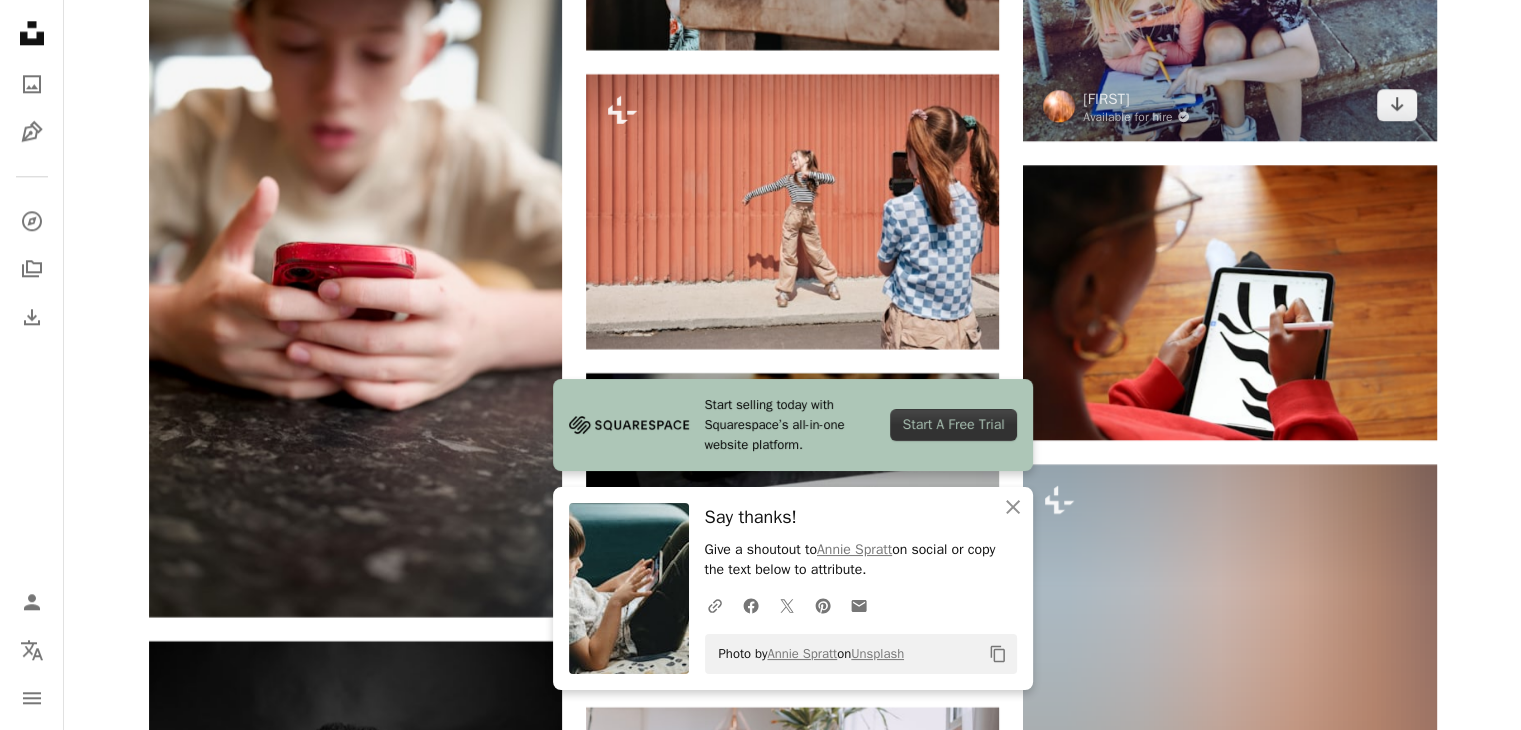 scroll, scrollTop: 9889, scrollLeft: 0, axis: vertical 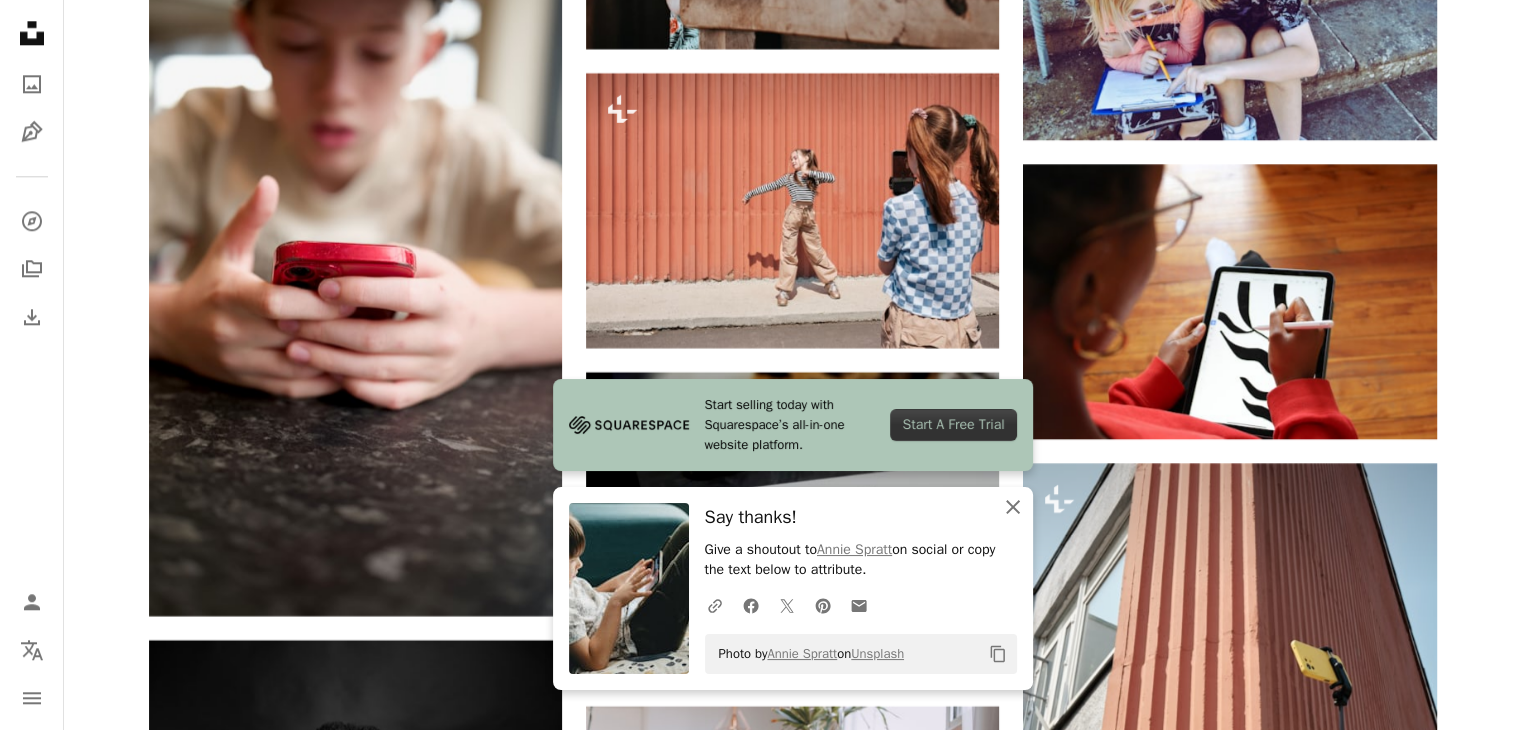 click on "An X shape" 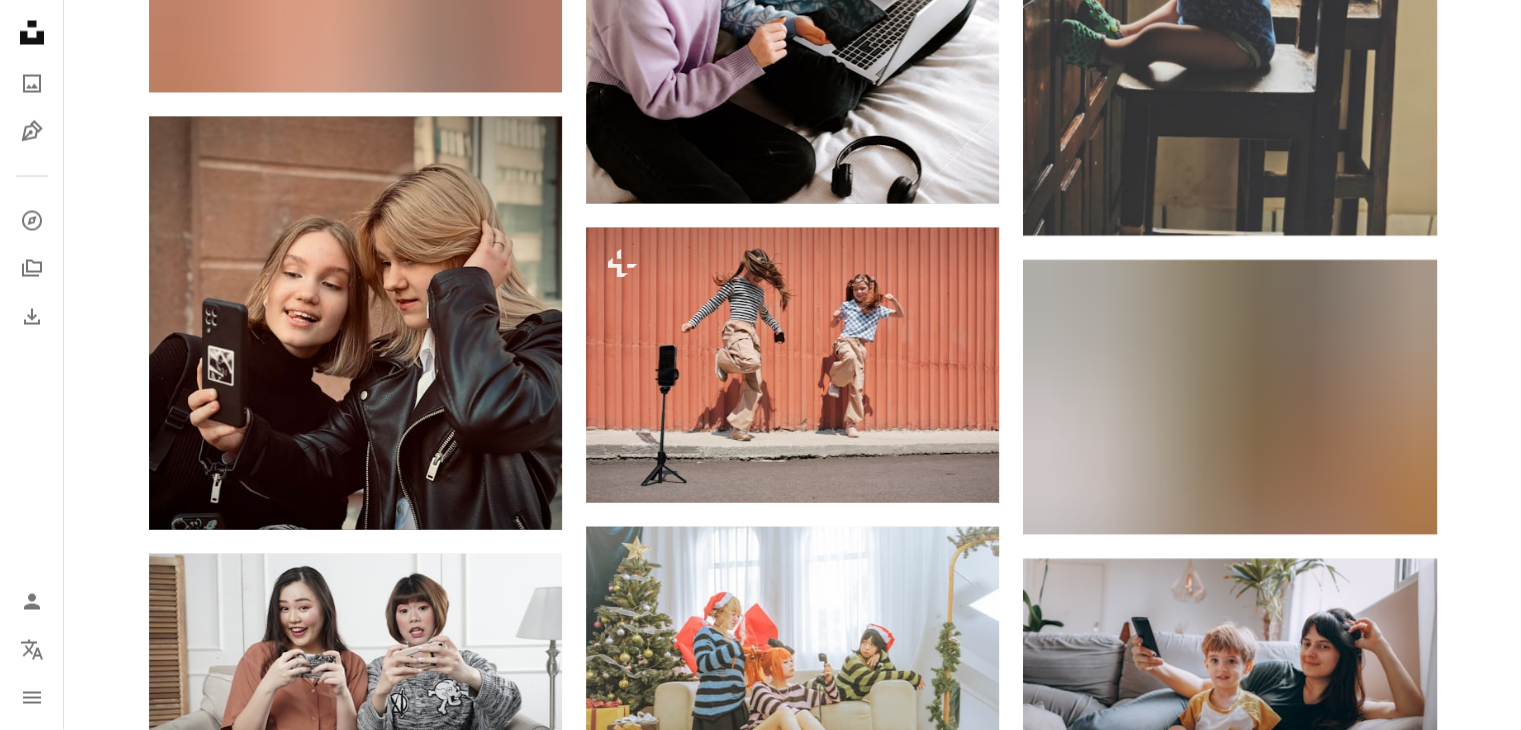 scroll, scrollTop: 11613, scrollLeft: 0, axis: vertical 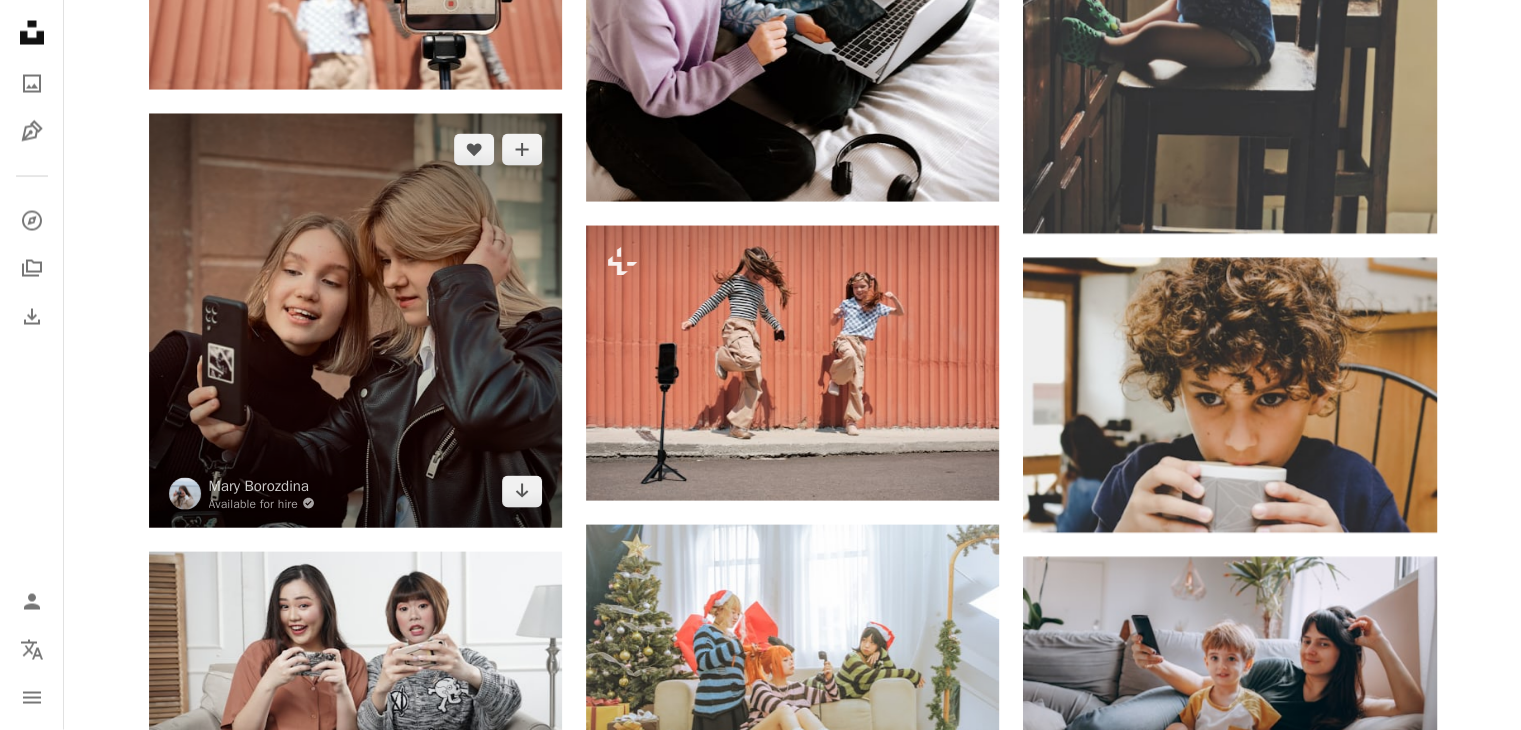 click at bounding box center (355, 320) 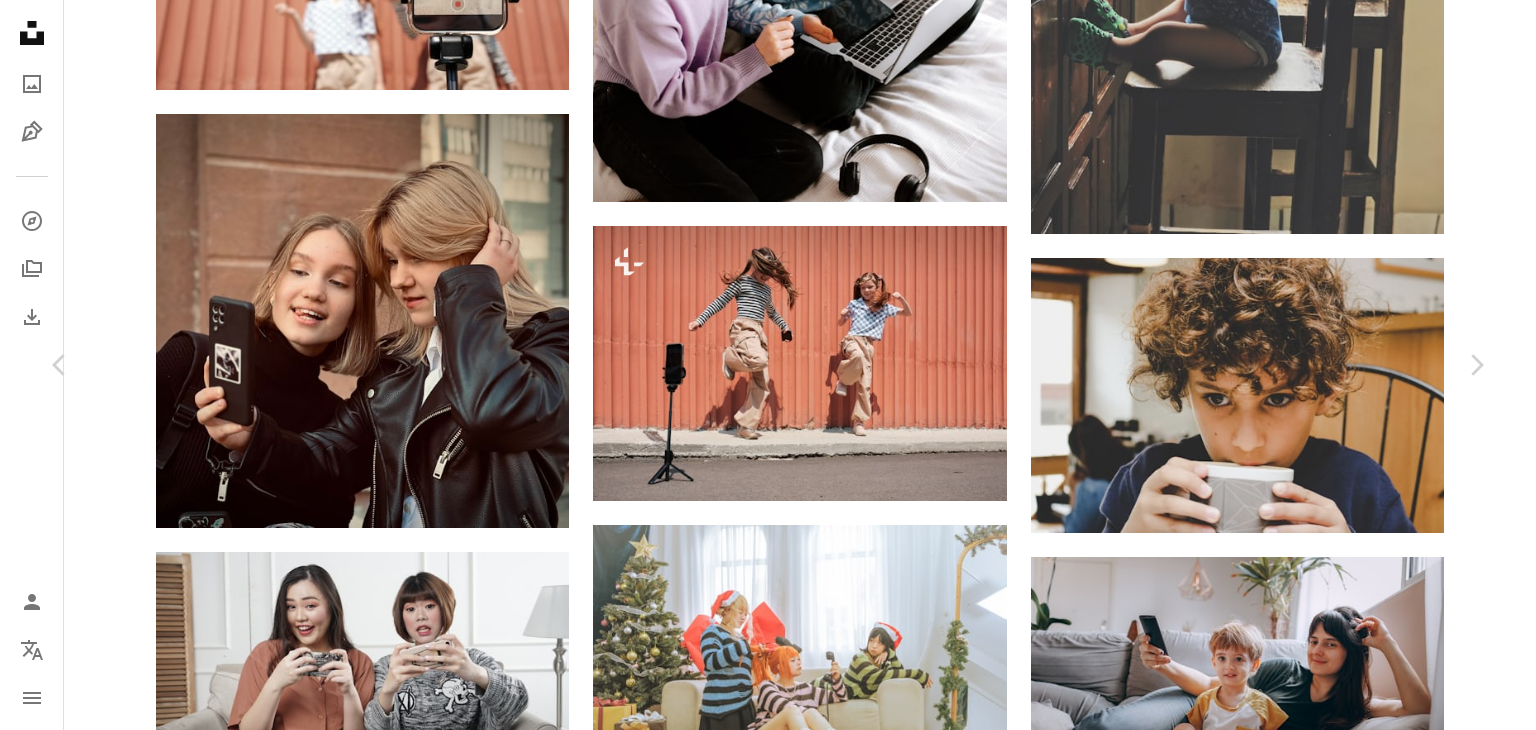 click on "Mary Borozdina Available for hire" at bounding box center [768, 5133] 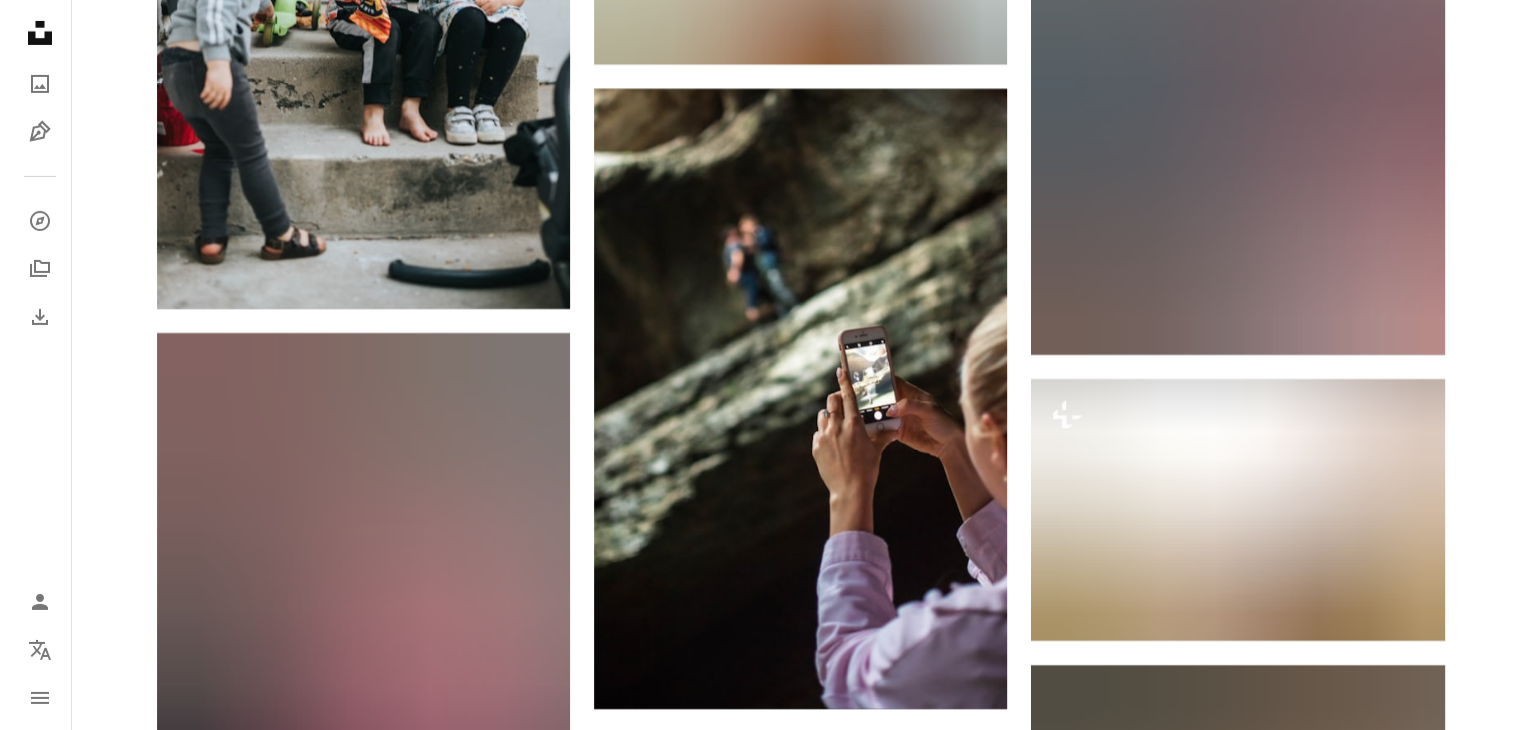scroll, scrollTop: 22188, scrollLeft: 0, axis: vertical 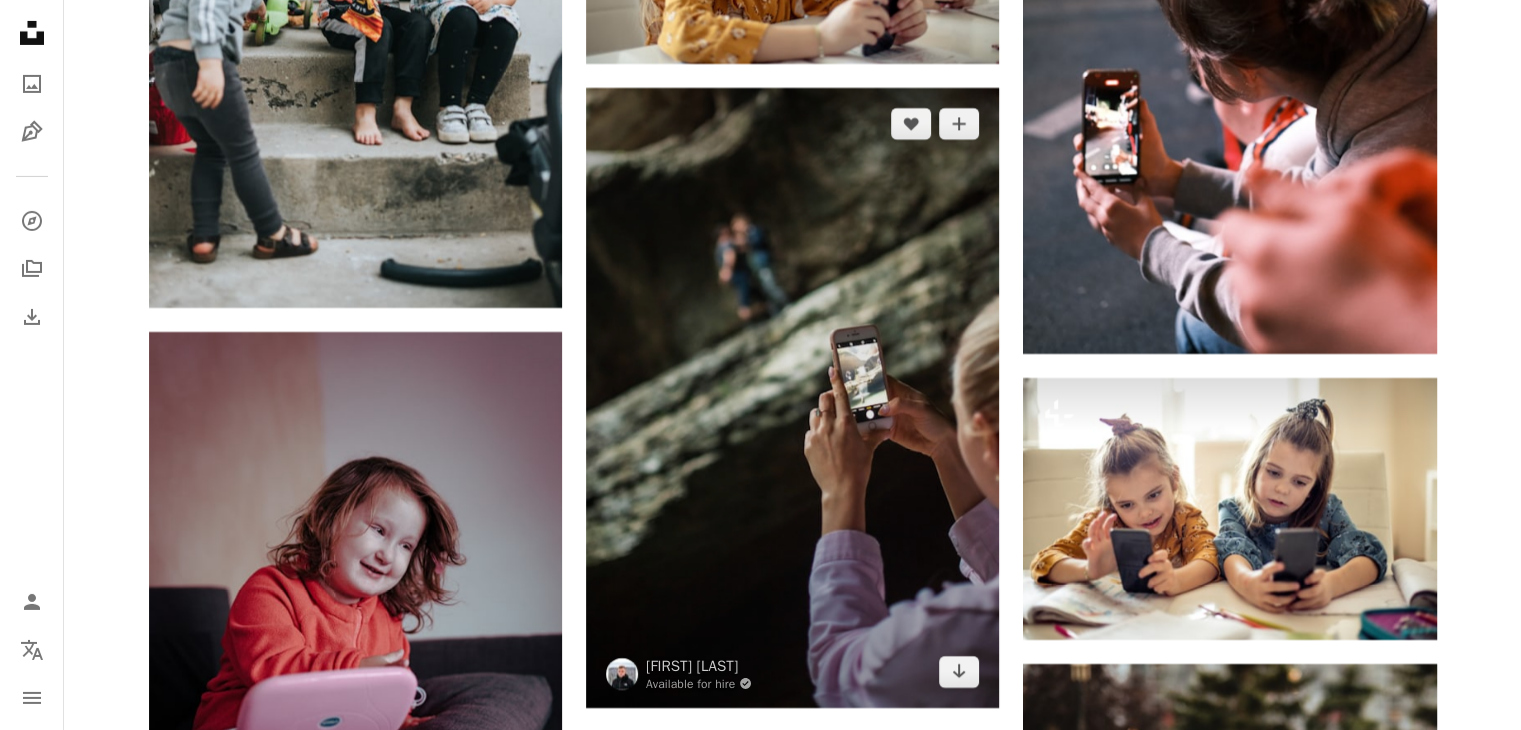 click at bounding box center [792, 398] 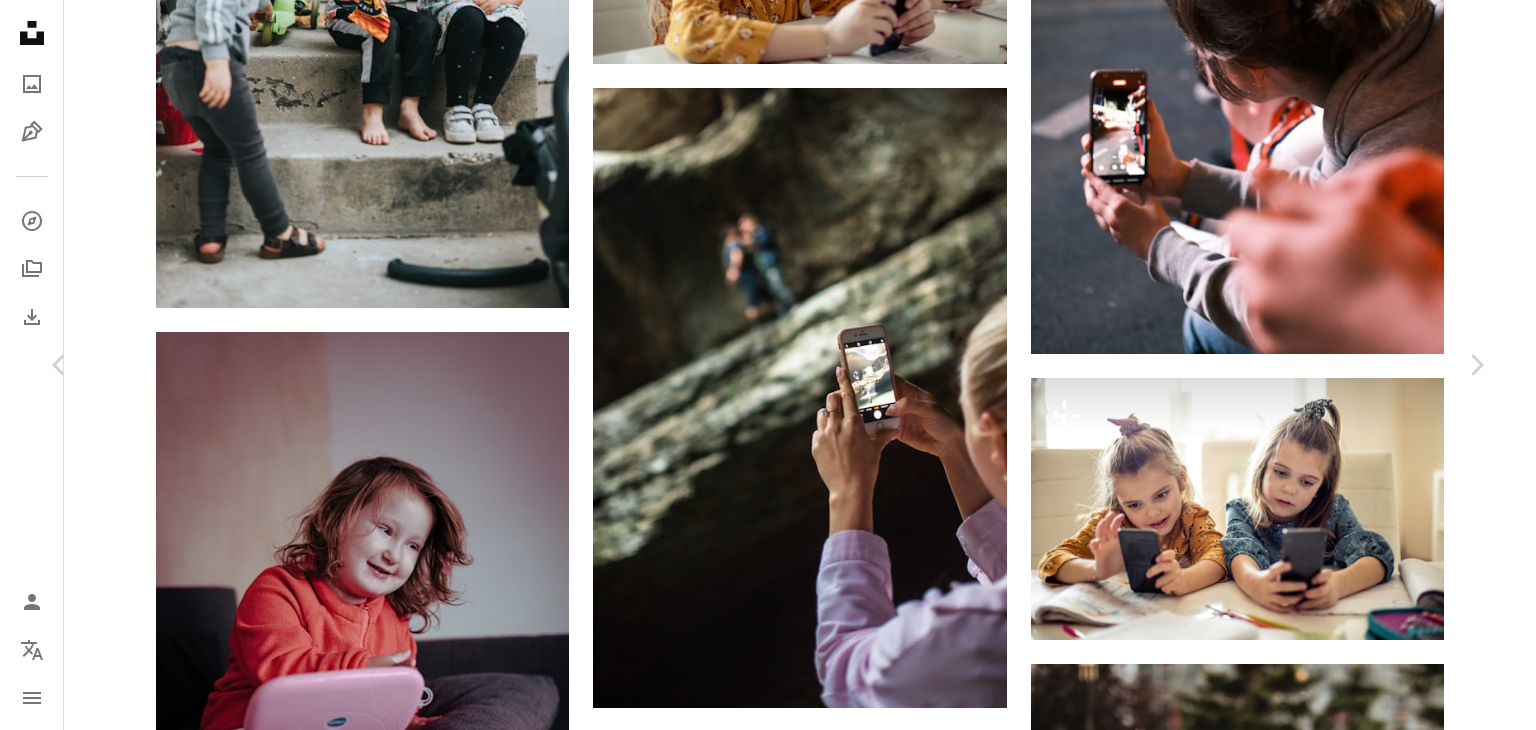 click at bounding box center (760, 4753) 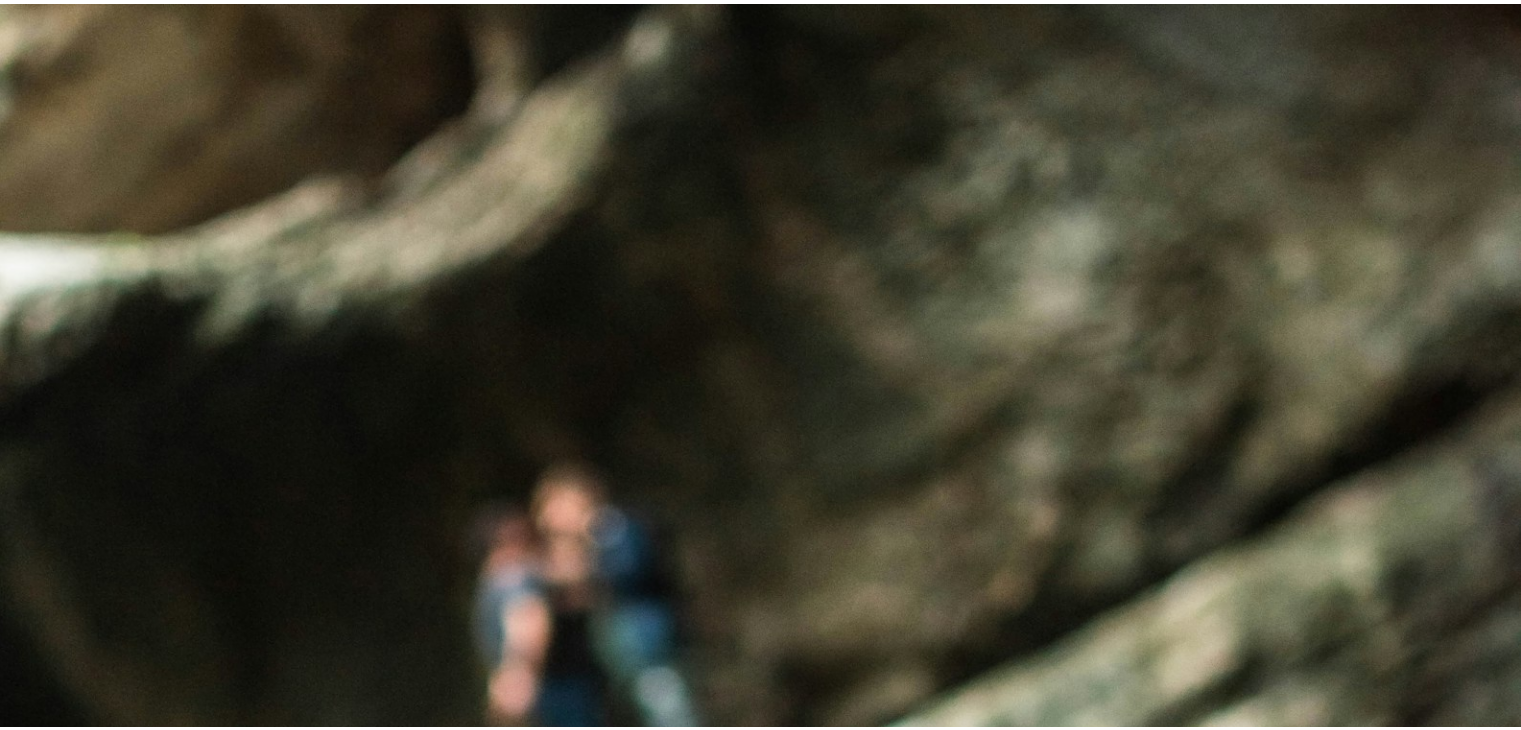 scroll, scrollTop: 766, scrollLeft: 0, axis: vertical 